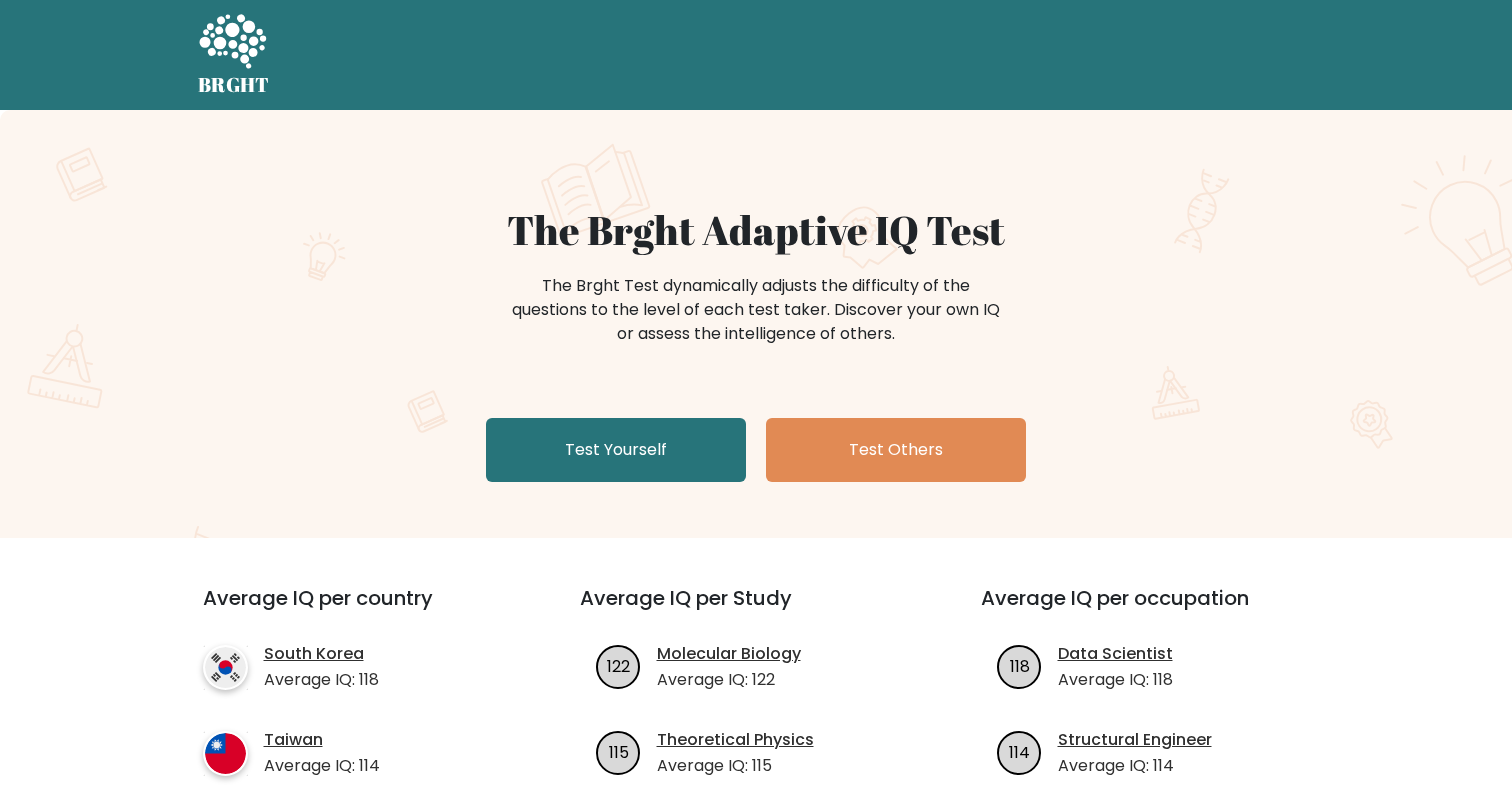 scroll, scrollTop: 0, scrollLeft: 0, axis: both 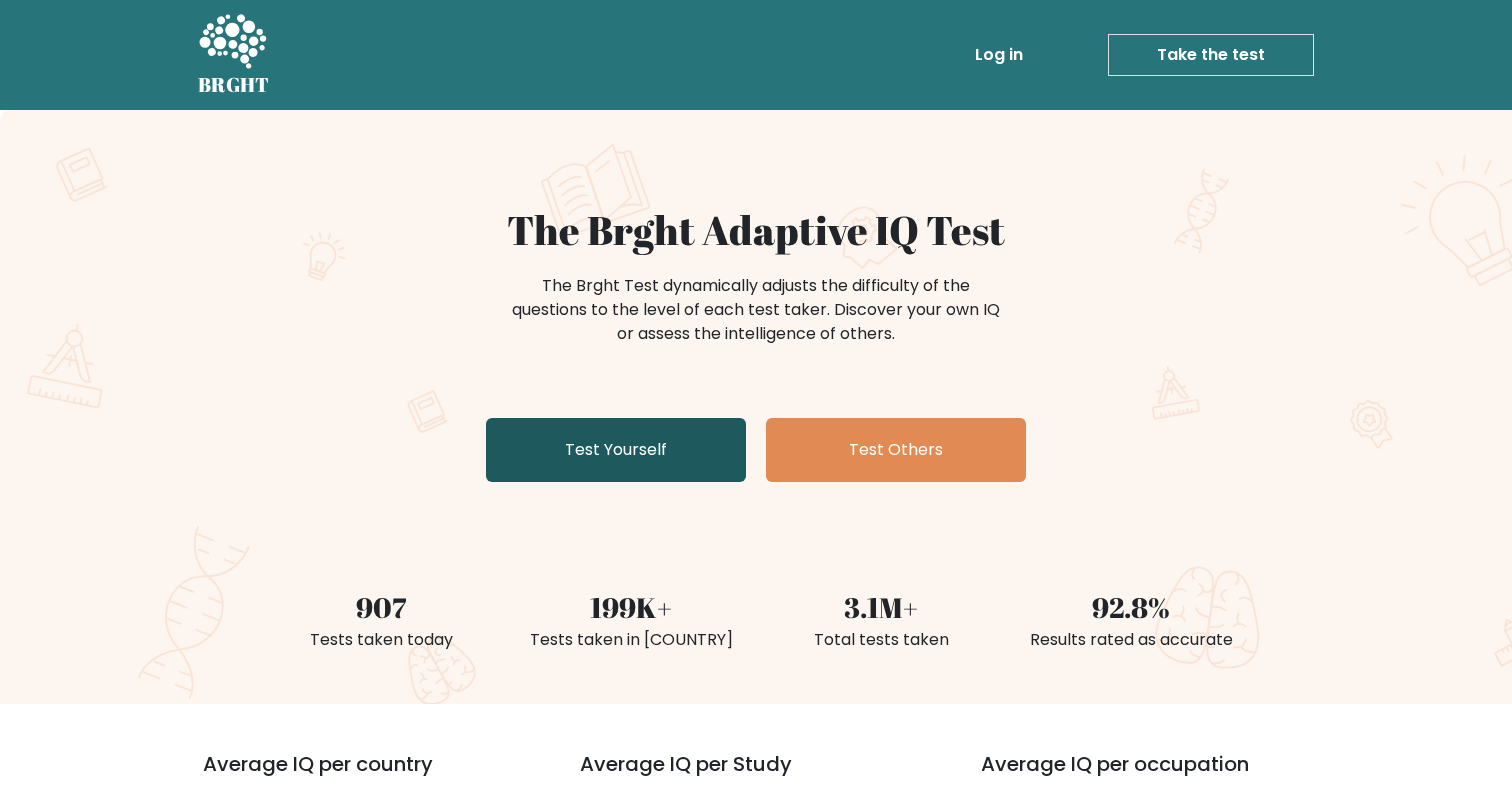 click on "Test Yourself" at bounding box center [616, 450] 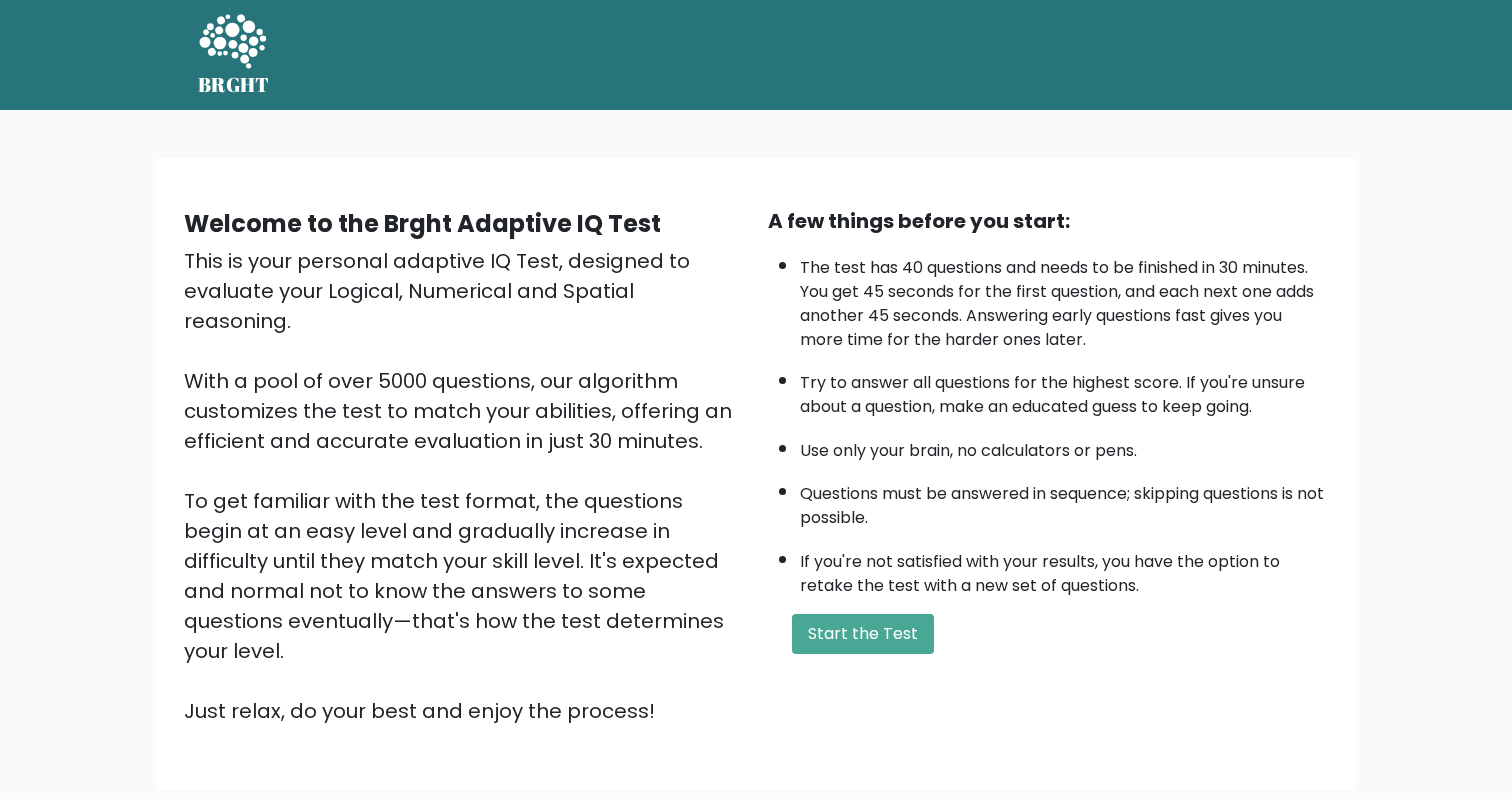 scroll, scrollTop: 0, scrollLeft: 0, axis: both 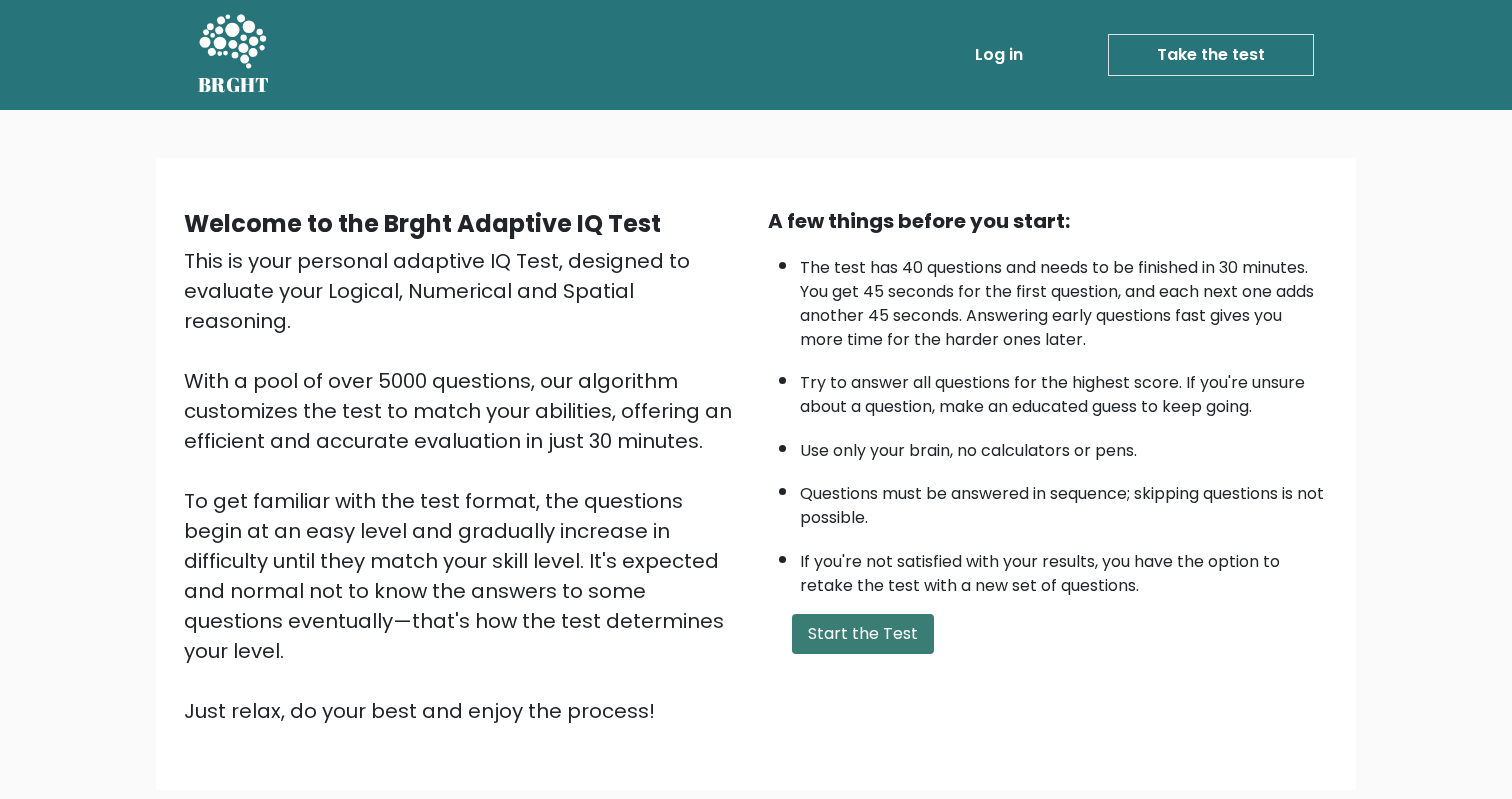 click on "Start the Test" at bounding box center [863, 634] 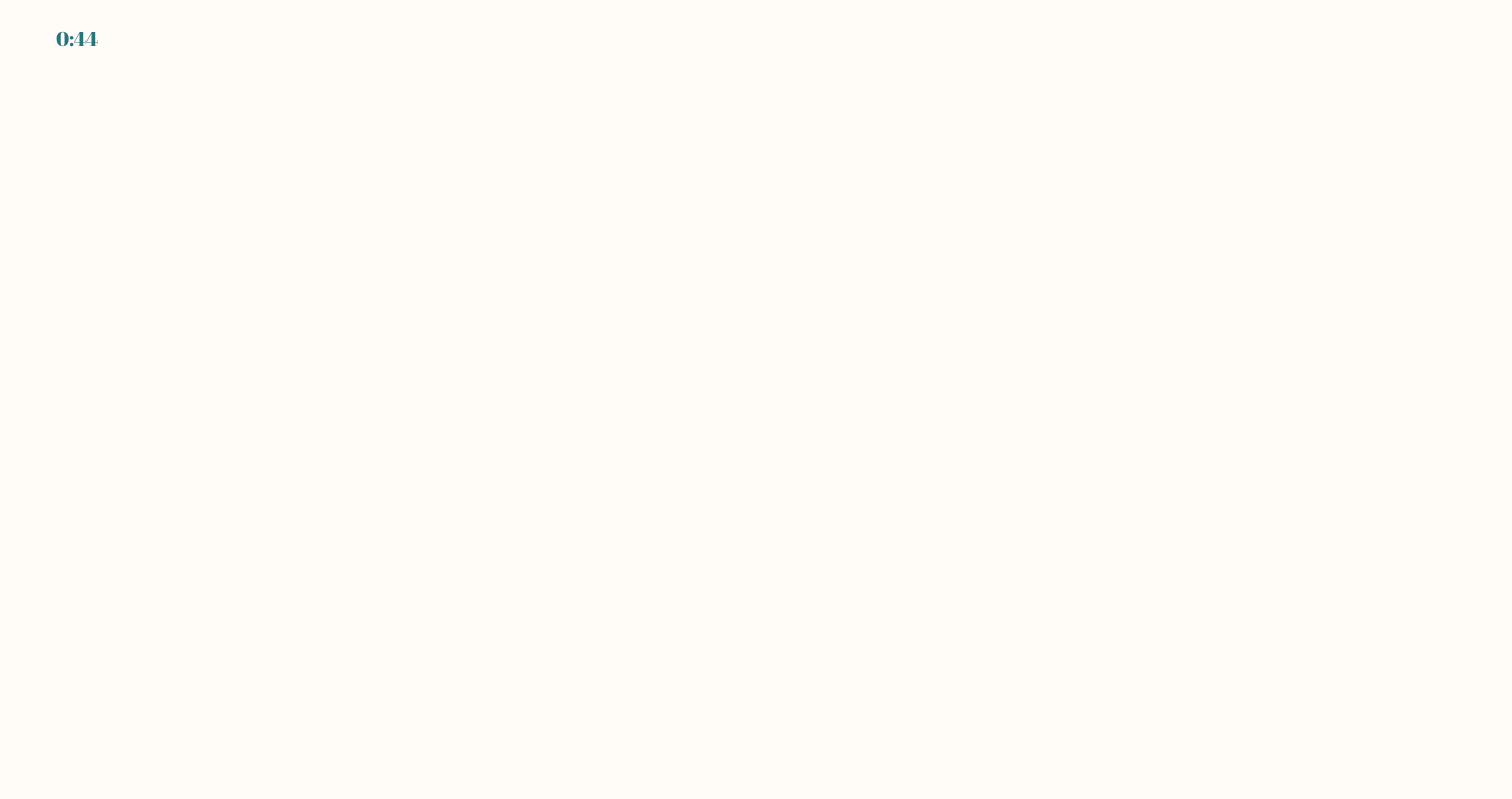 scroll, scrollTop: 0, scrollLeft: 0, axis: both 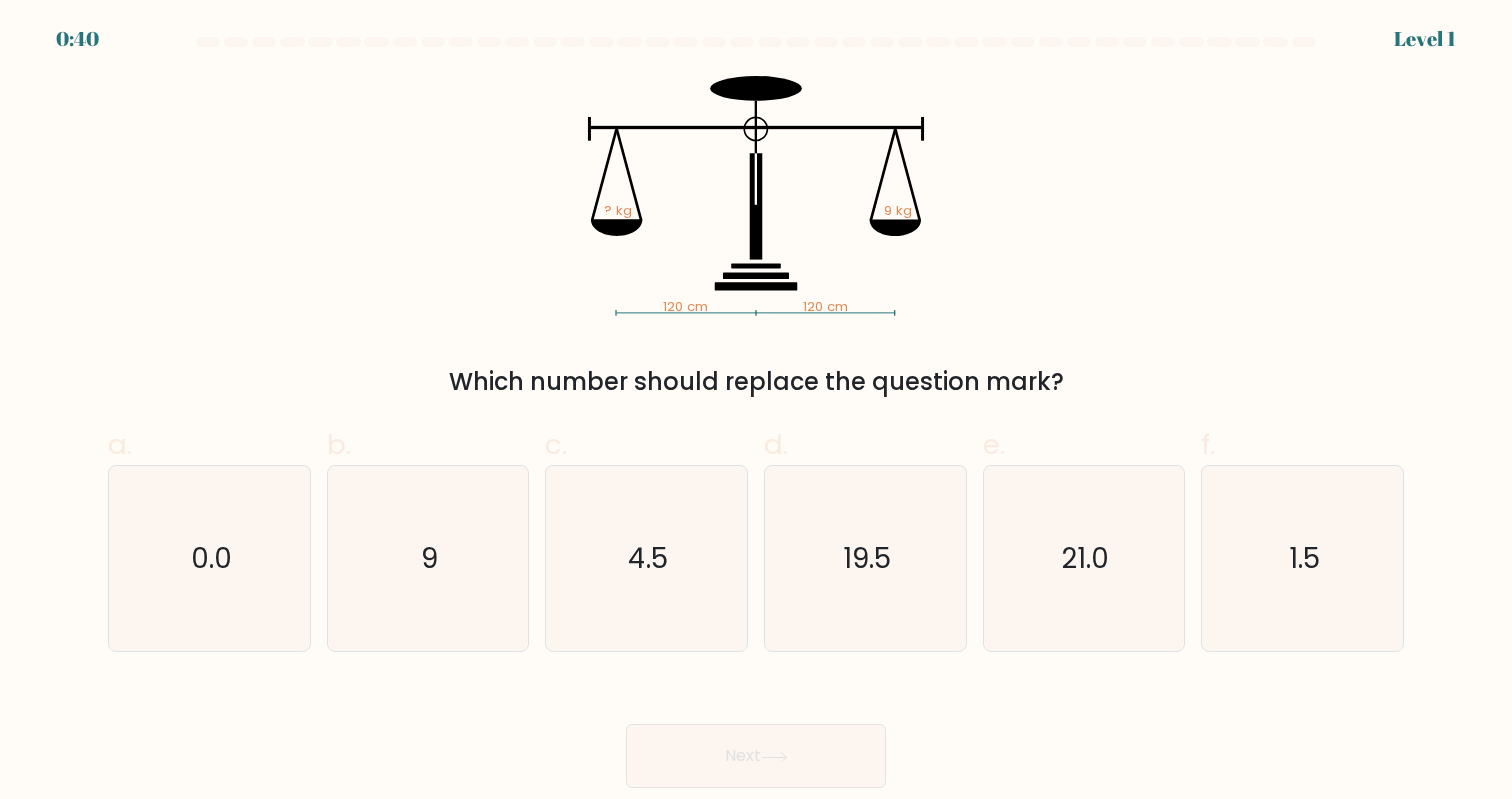 drag, startPoint x: 540, startPoint y: 79, endPoint x: 1074, endPoint y: 392, distance: 618.97095 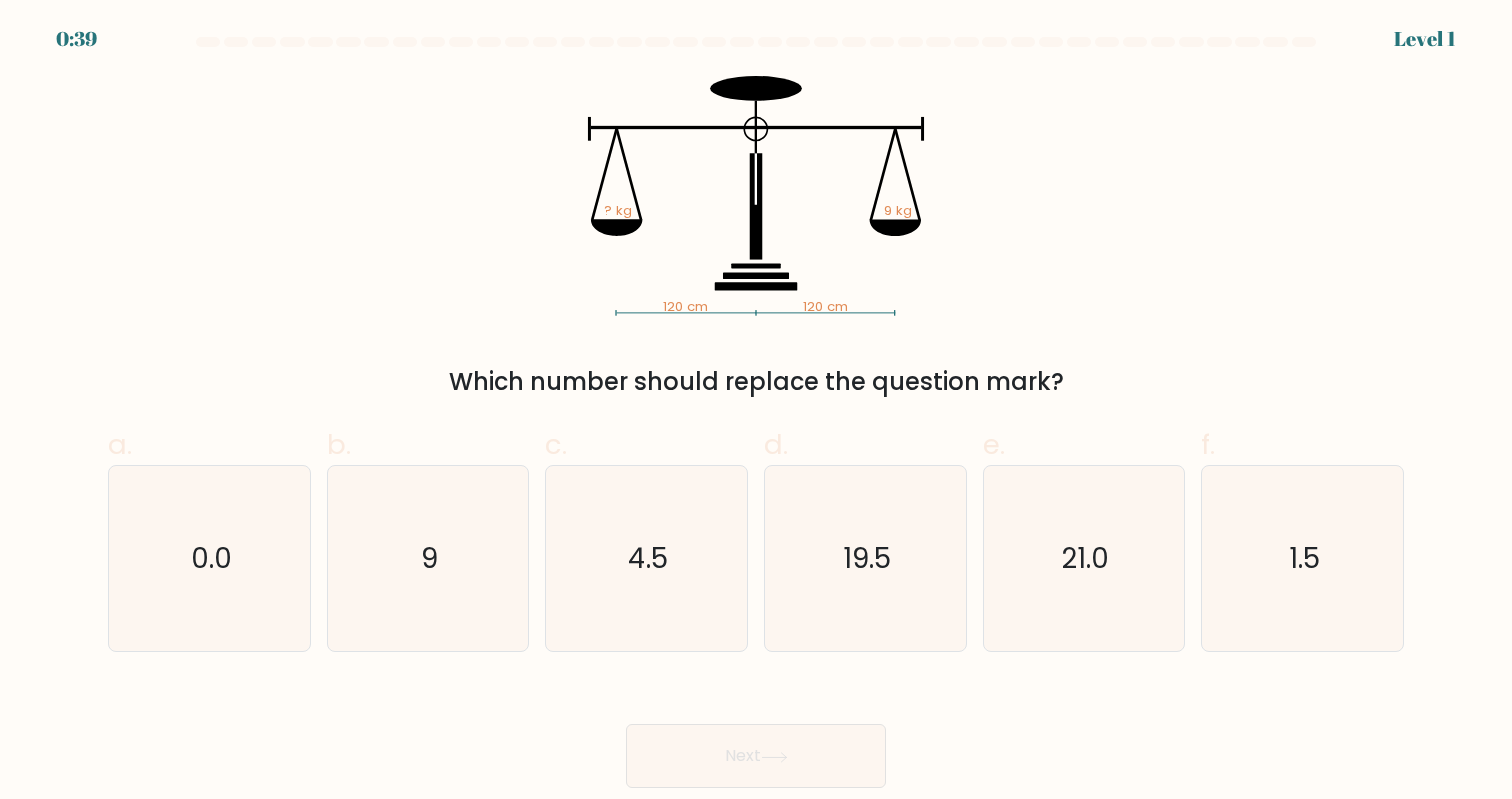 copy on "? kg   9 kg
Which number should replace the question mark?" 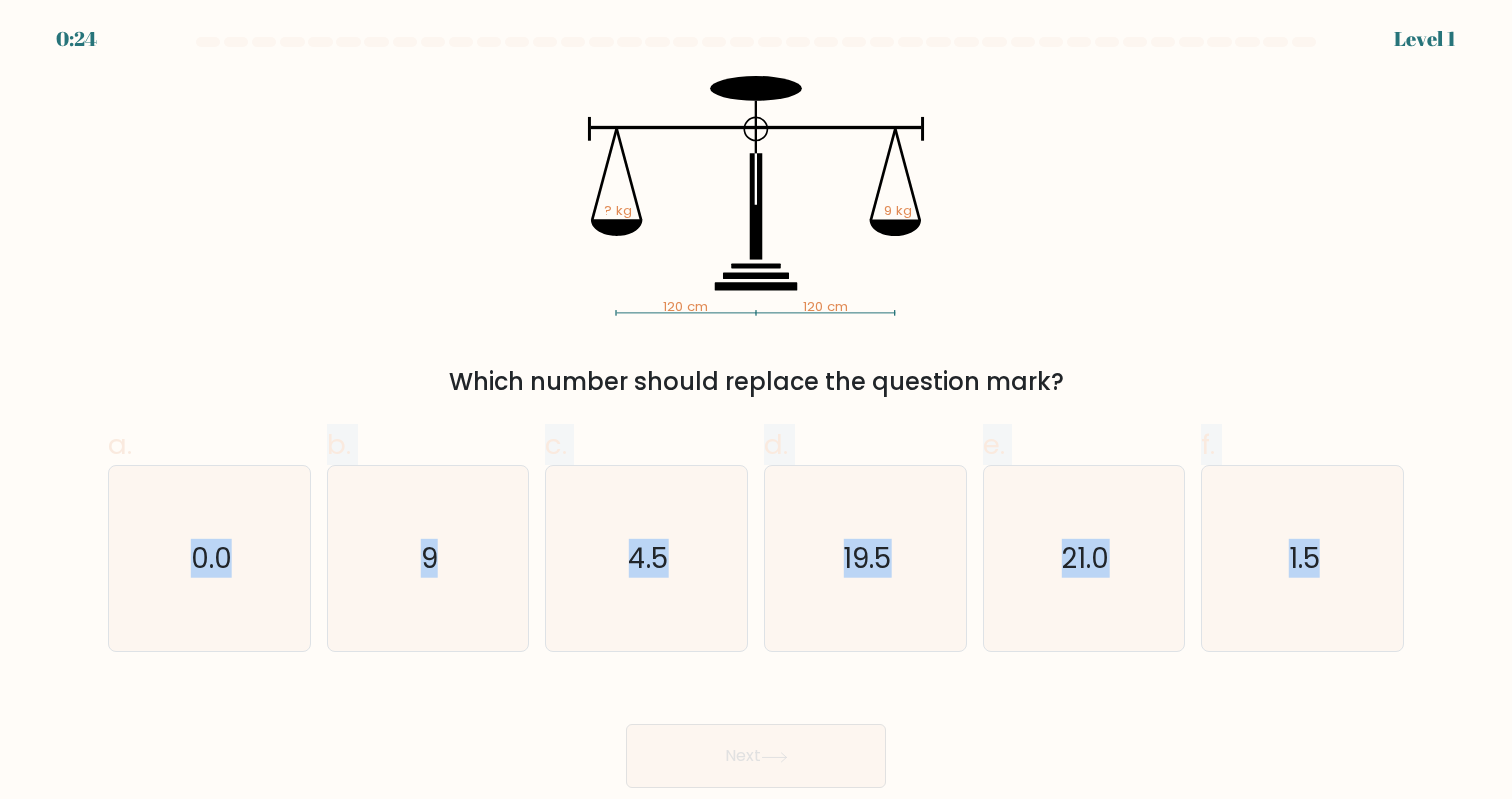 drag, startPoint x: 170, startPoint y: 530, endPoint x: 1333, endPoint y: 855, distance: 1207.557 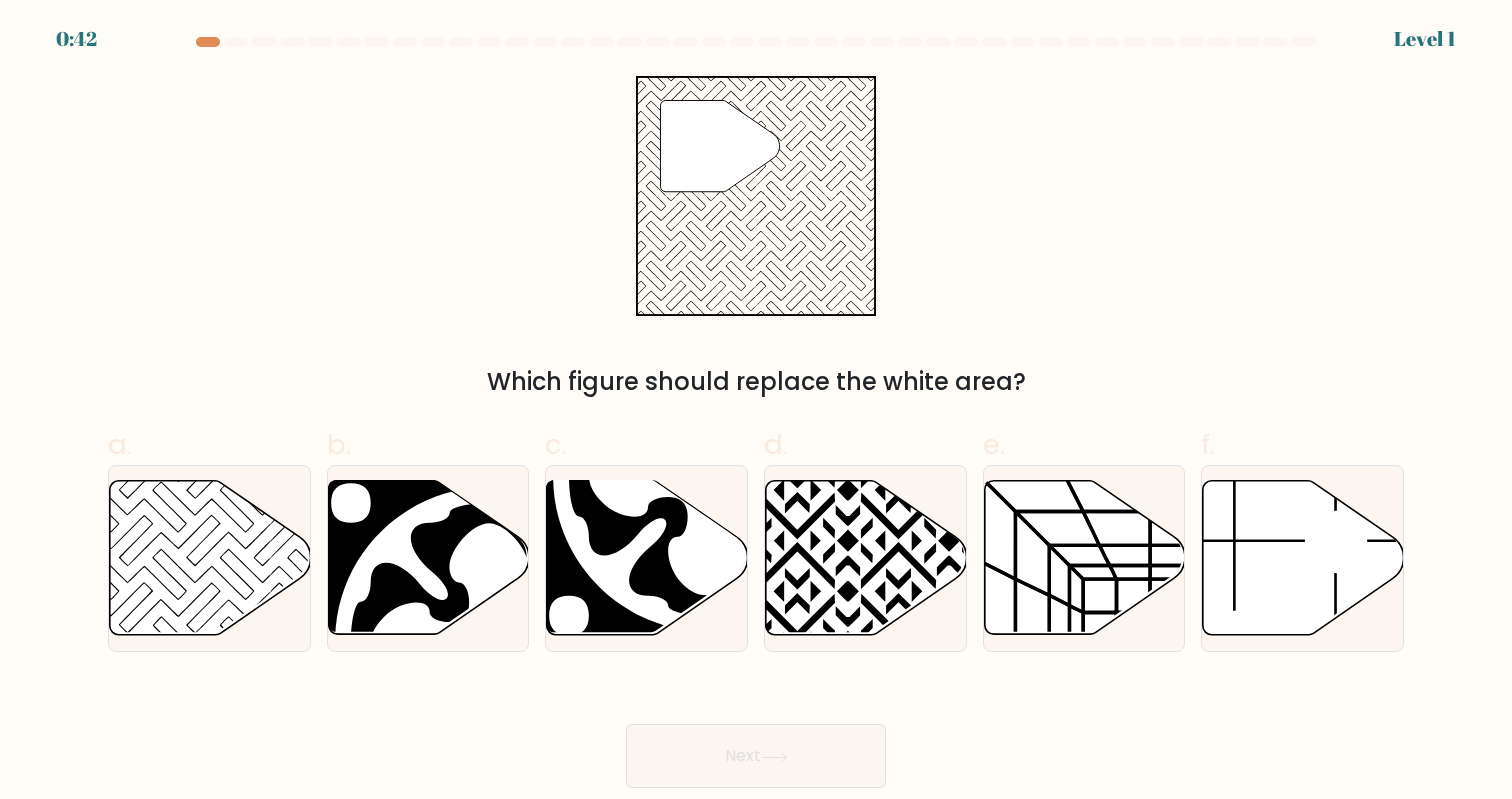 scroll, scrollTop: 0, scrollLeft: 0, axis: both 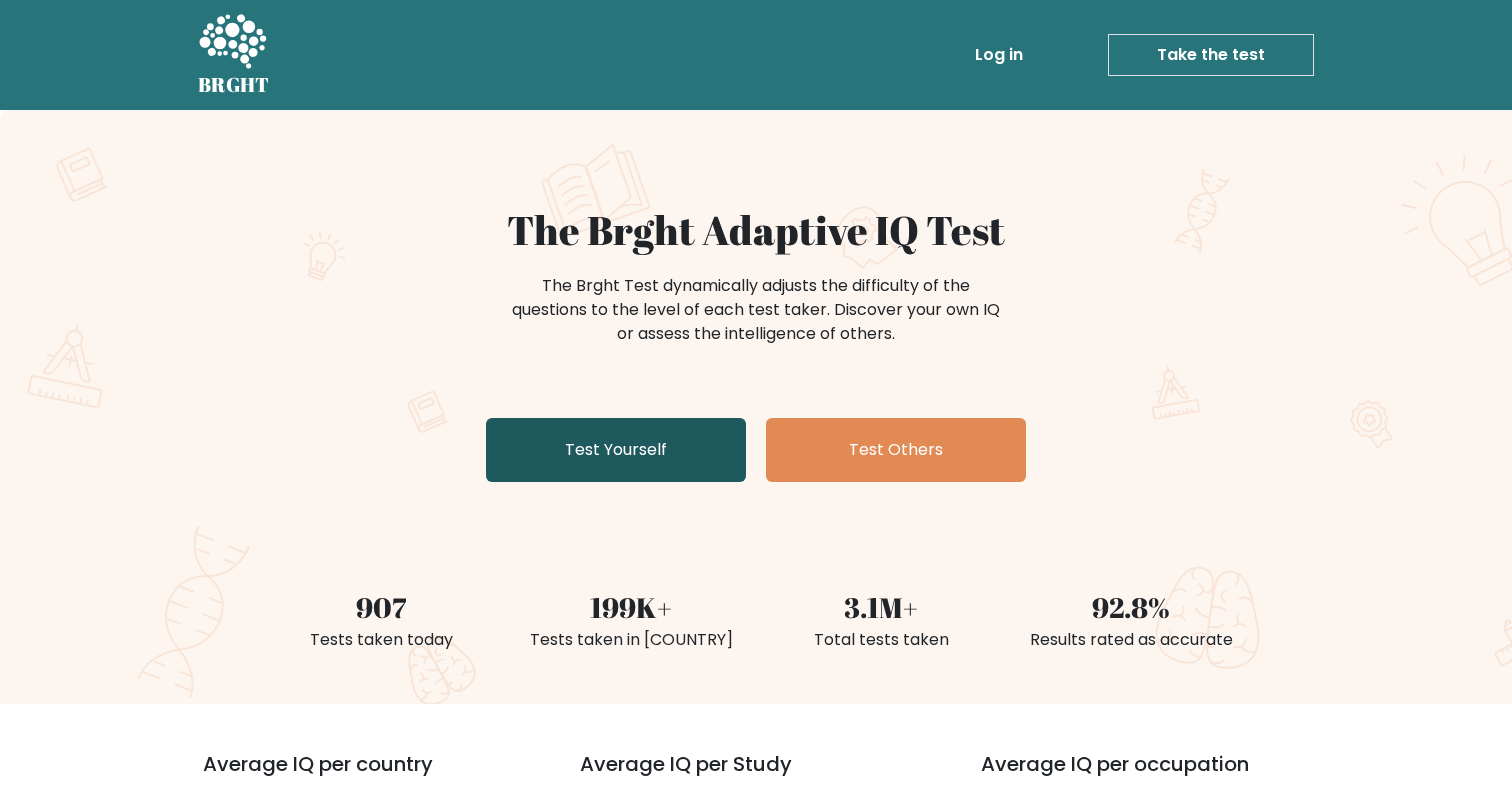 click on "Test Yourself" at bounding box center [616, 450] 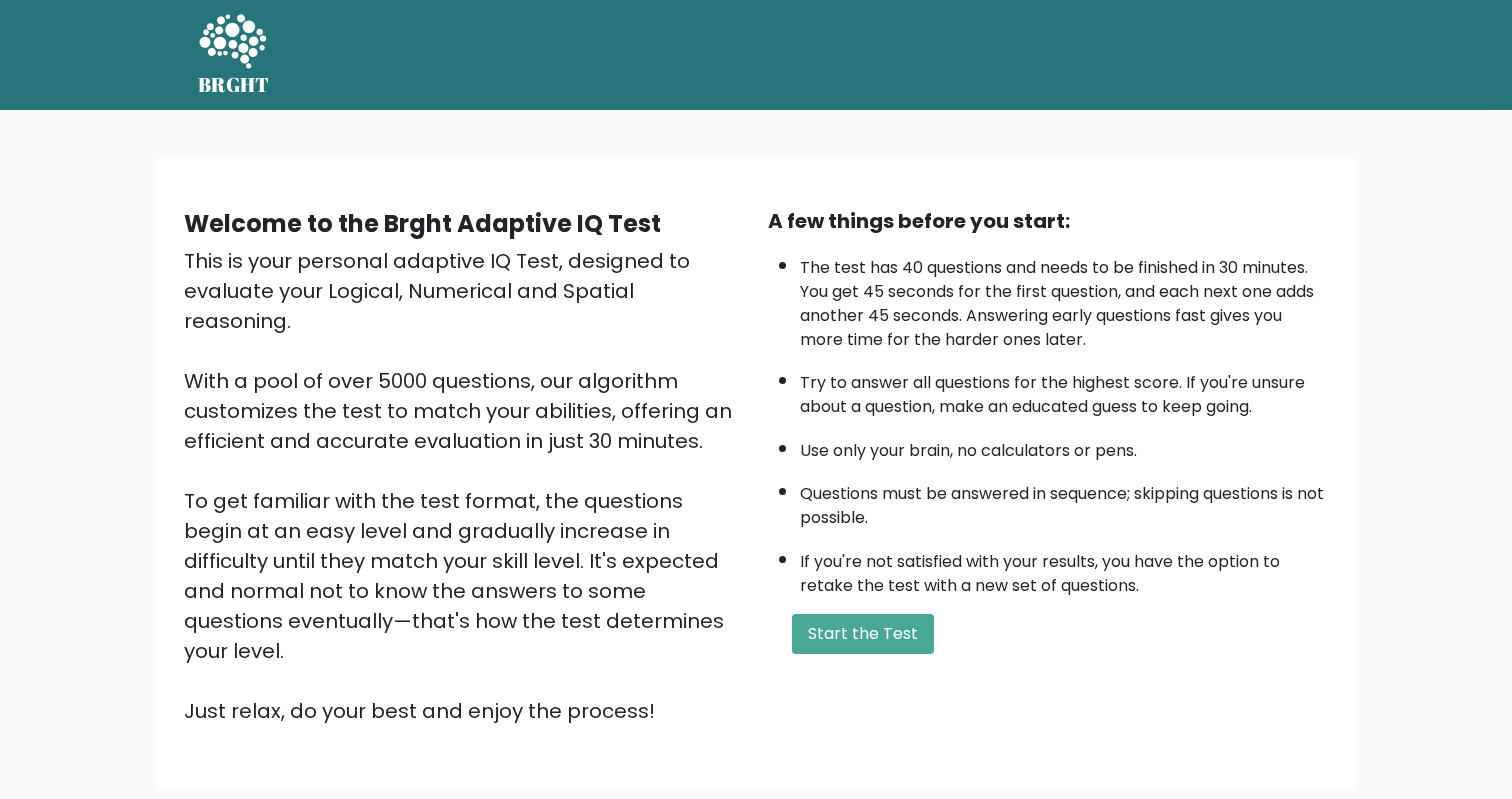 scroll, scrollTop: 0, scrollLeft: 0, axis: both 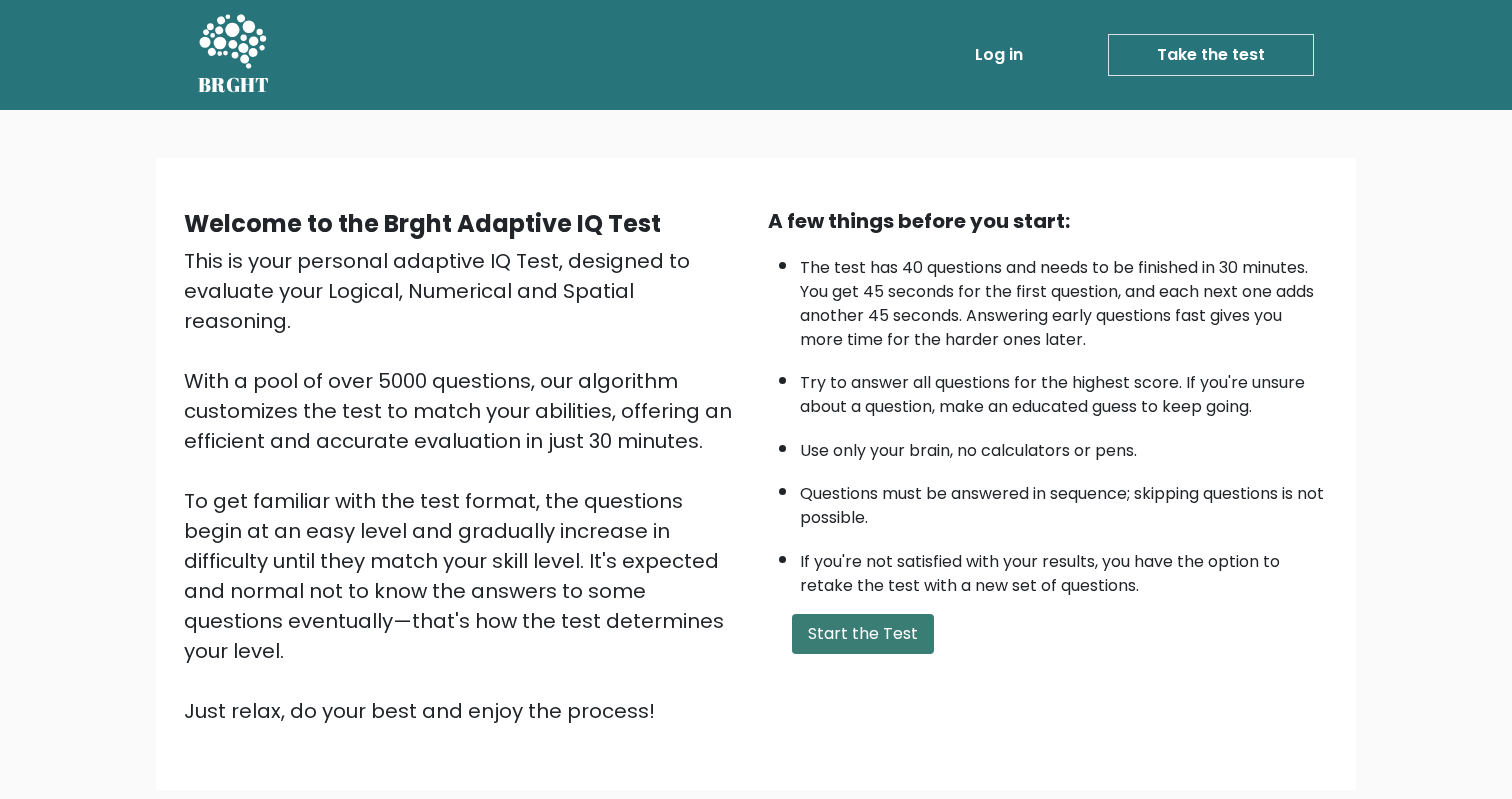 click on "Start the Test" at bounding box center [863, 634] 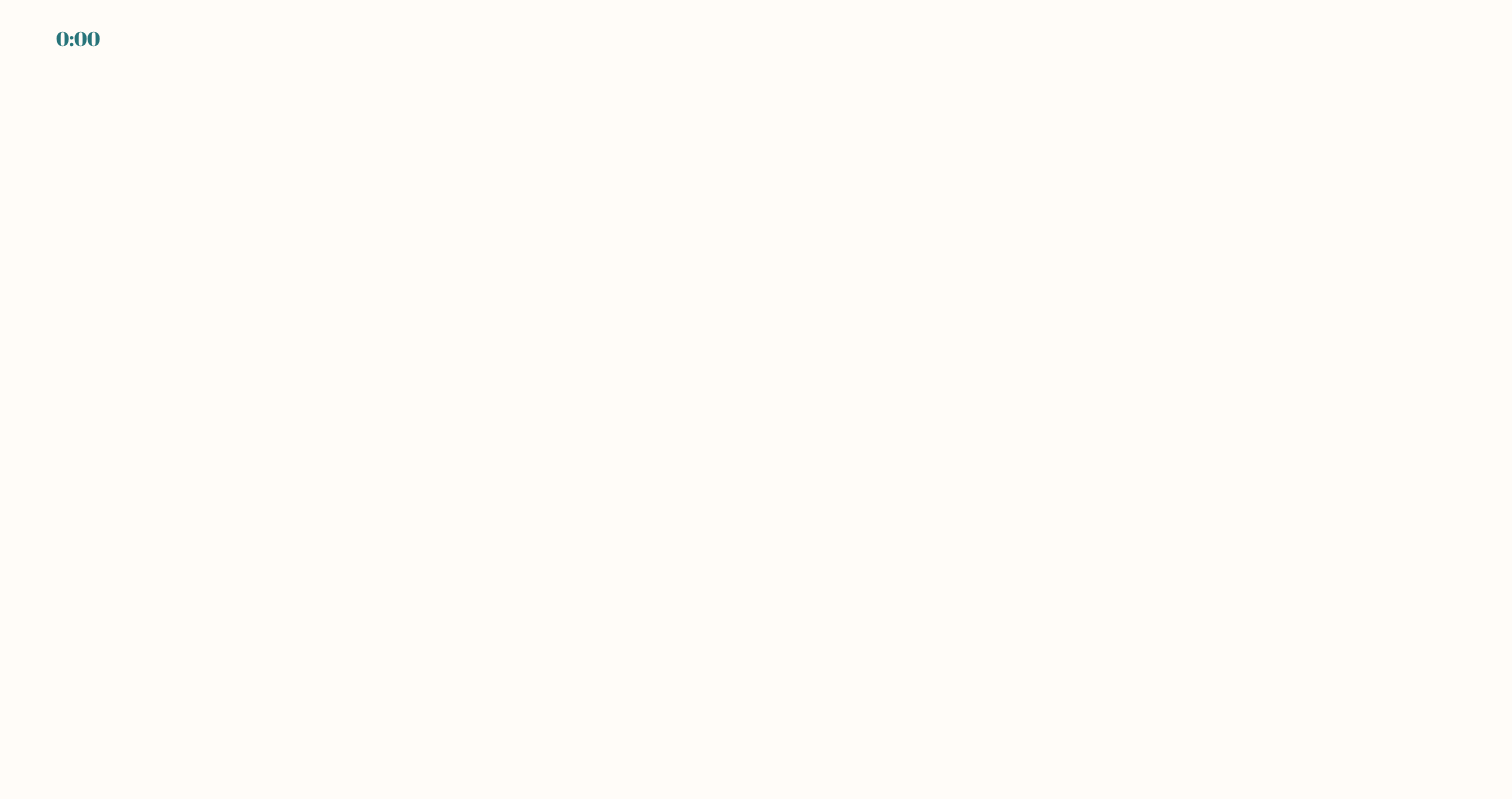 scroll, scrollTop: 0, scrollLeft: 0, axis: both 